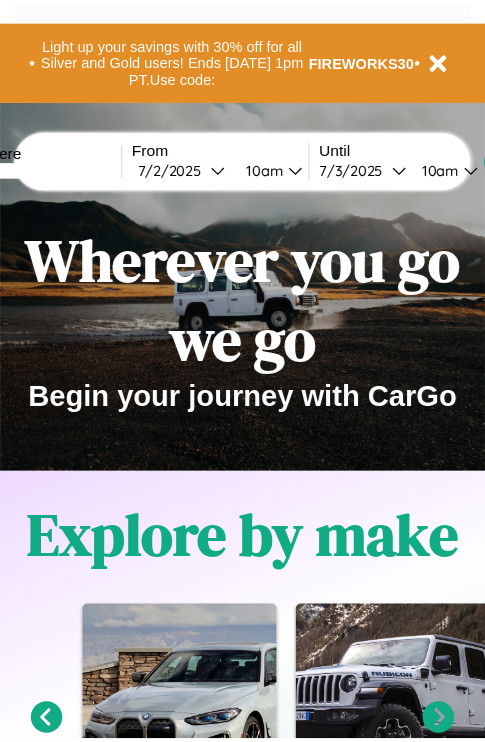 scroll, scrollTop: 0, scrollLeft: 0, axis: both 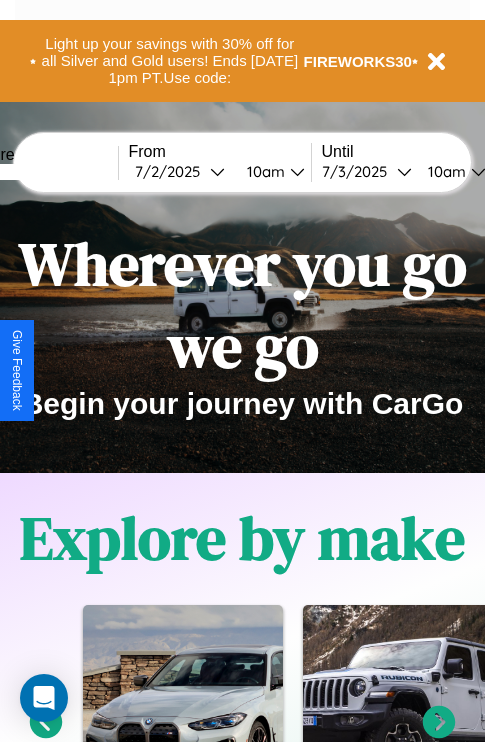 click at bounding box center (43, 172) 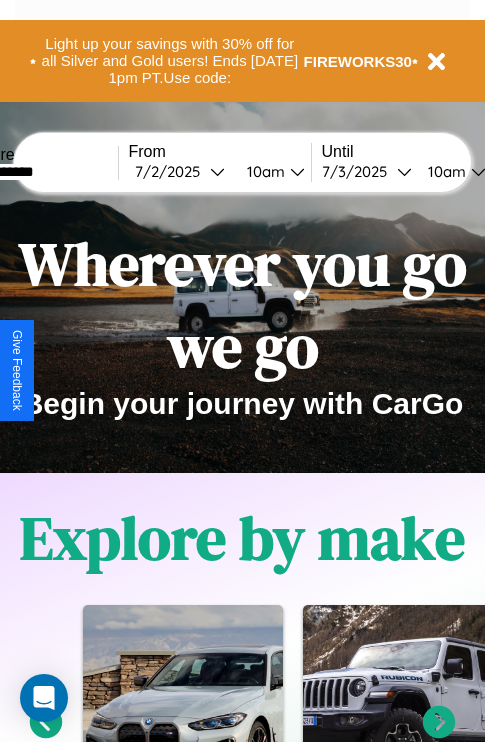 type on "**********" 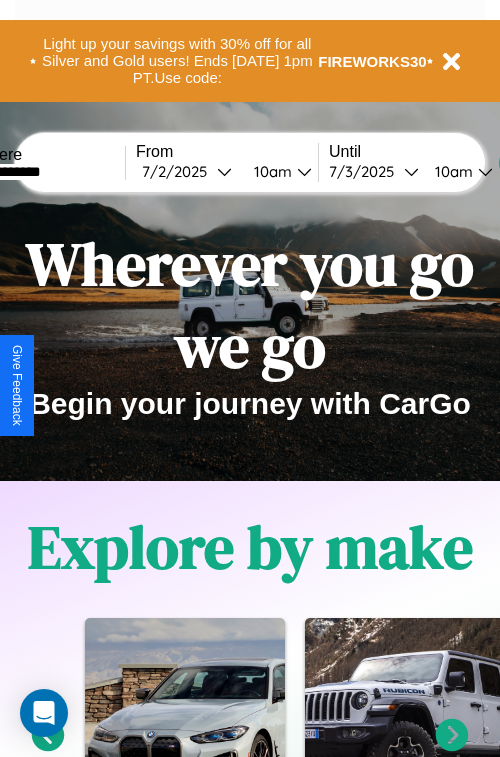 select on "*" 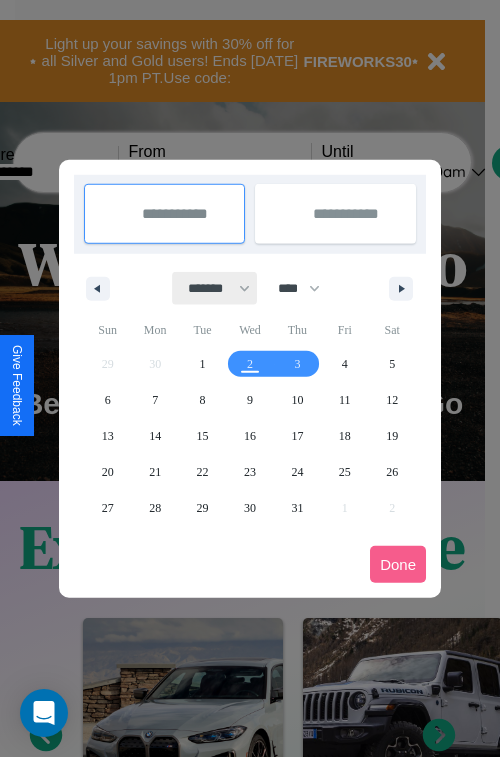 click on "******* ******** ***** ***** *** **** **** ****** ********* ******* ******** ********" at bounding box center [215, 288] 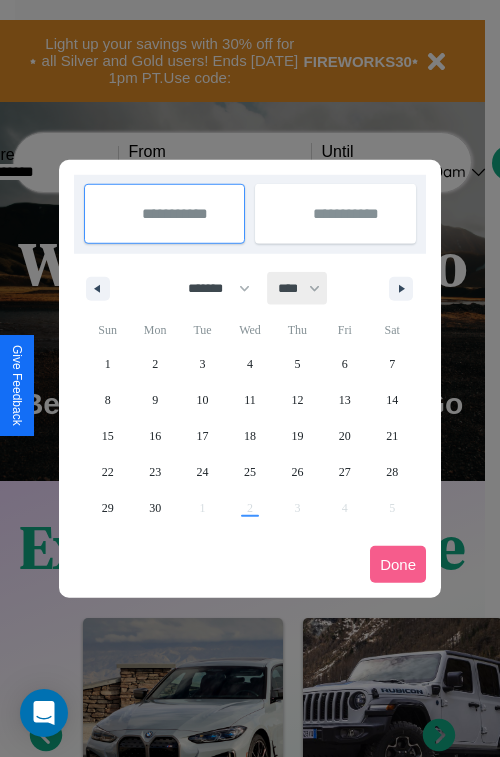 click on "**** **** **** **** **** **** **** **** **** **** **** **** **** **** **** **** **** **** **** **** **** **** **** **** **** **** **** **** **** **** **** **** **** **** **** **** **** **** **** **** **** **** **** **** **** **** **** **** **** **** **** **** **** **** **** **** **** **** **** **** **** **** **** **** **** **** **** **** **** **** **** **** **** **** **** **** **** **** **** **** **** **** **** **** **** **** **** **** **** **** **** **** **** **** **** **** **** **** **** **** **** **** **** **** **** **** **** **** **** **** **** **** **** **** **** **** **** **** **** **** ****" at bounding box center (298, 288) 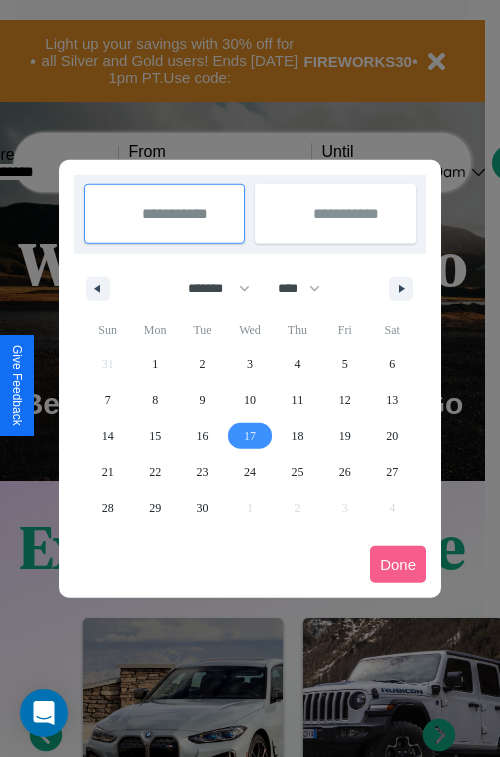 click on "17" at bounding box center [250, 436] 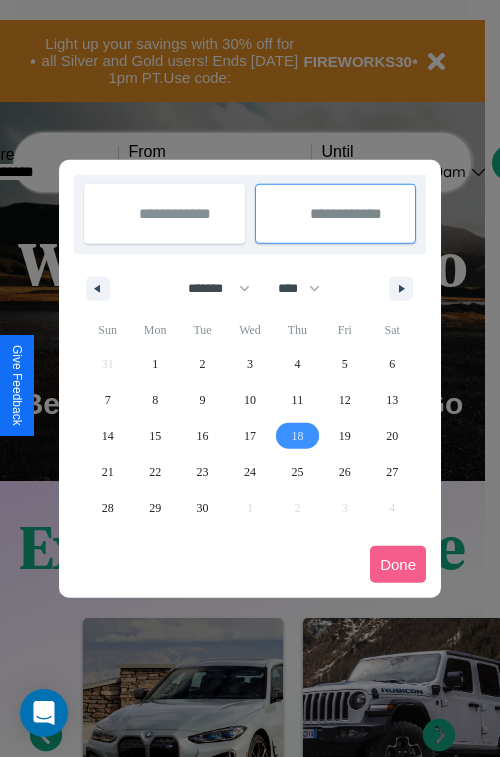 click on "18" at bounding box center [297, 436] 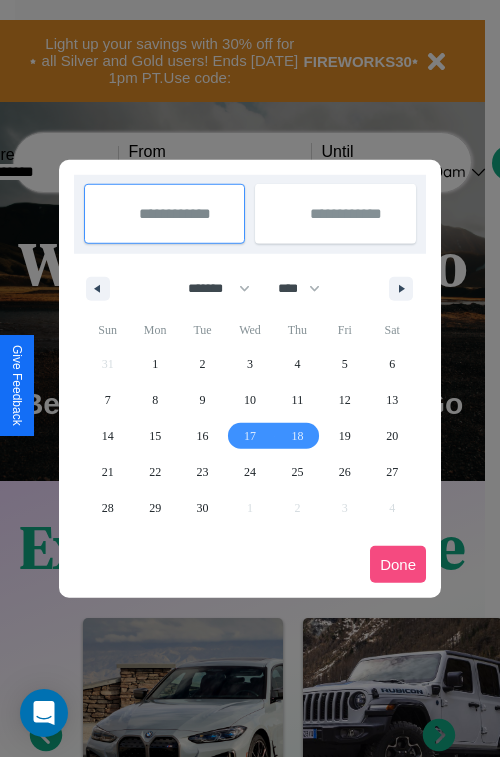 click on "Done" at bounding box center (398, 564) 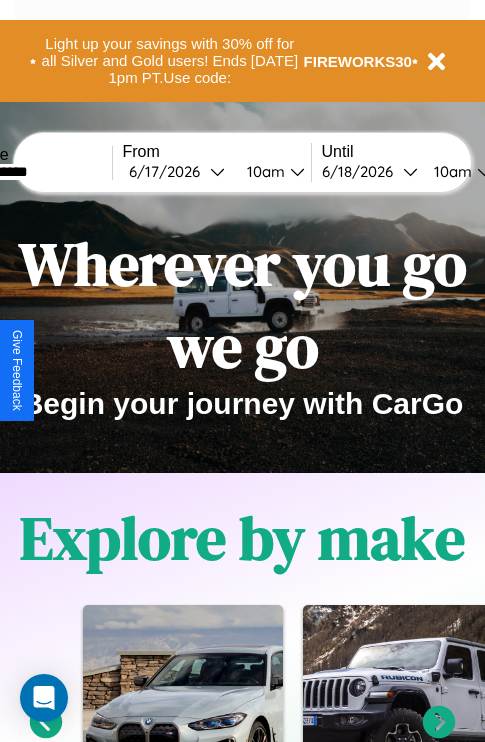 click on "10am" at bounding box center [263, 171] 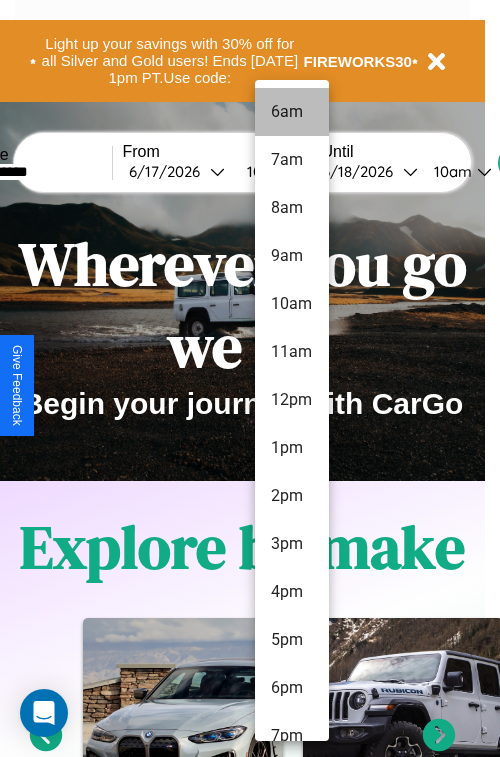 click on "6am" at bounding box center [292, 112] 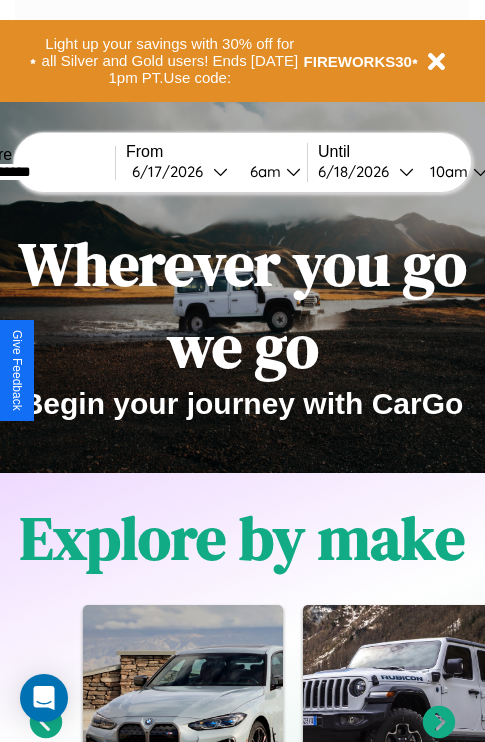 scroll, scrollTop: 0, scrollLeft: 70, axis: horizontal 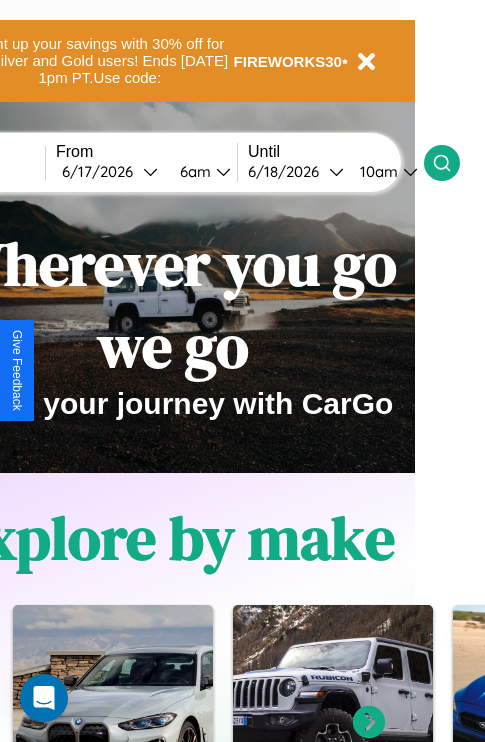 click 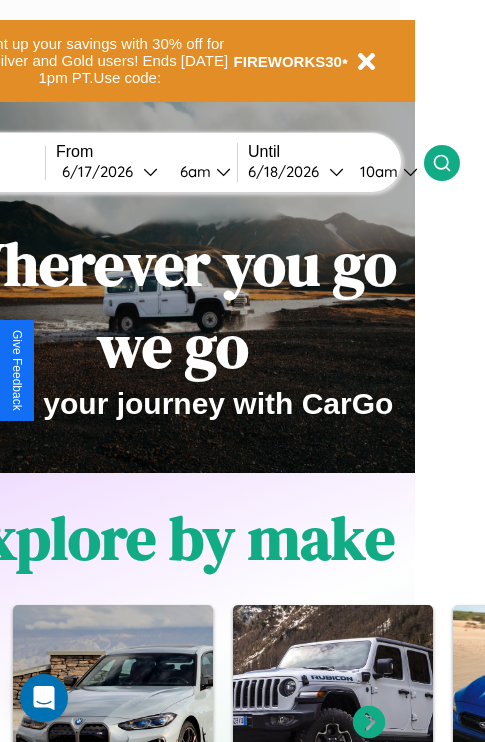 scroll, scrollTop: 0, scrollLeft: 0, axis: both 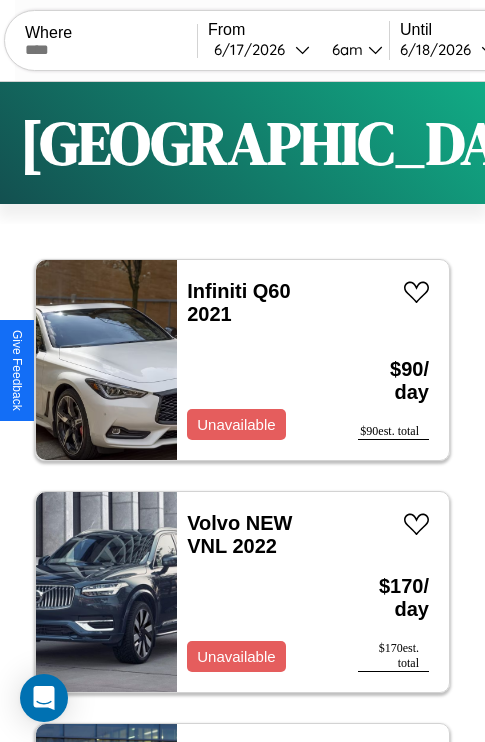 click on "Filters" at bounding box center (640, 143) 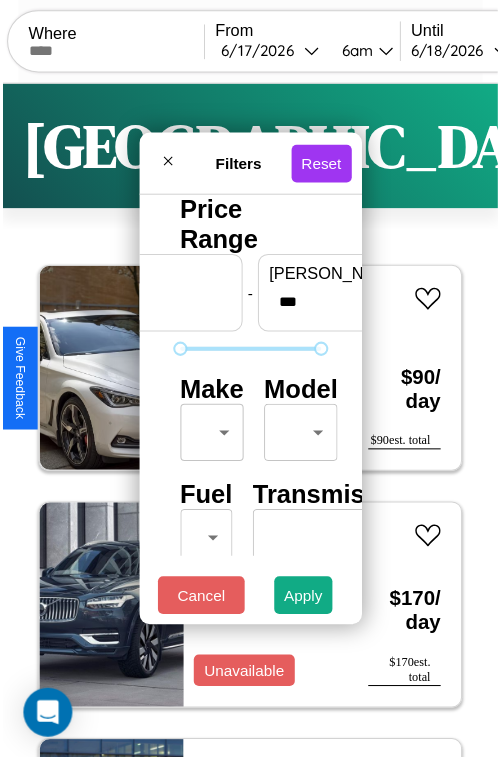 scroll, scrollTop: 162, scrollLeft: 63, axis: both 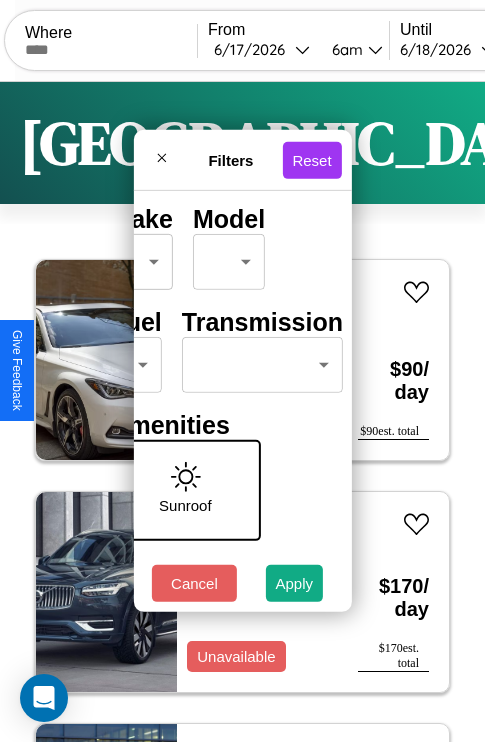 click on "CarGo Where From [DATE] 6am Until [DATE] 10am Become a Host Login Sign Up [GEOGRAPHIC_DATA] Filters 149  cars in this area These cars can be picked up in this city. Infiniti   Q60   2021 Unavailable $ 90  / day $ 90  est. total Volvo   NEW VNL   2022 Unavailable $ 170  / day $ 170  est. total Acura   Integra   2023 Available $ 60  / day $ 60  est. total Honda   XL600V   2018 Available $ 40  / day $ 40  est. total Audi   A8 L   2024 Available $ 90  / day $ 90  est. total Mazda   CX-50   2016 Available $ 110  / day $ 110  est. total Jaguar   XJ8   2021 Available $ 60  / day $ 60  est. total Lamborghini   Gallardo   2021 Available $ 60  / day $ 60  est. total Jeep   Wagoneer L   2021 Unavailable $ 60  / day $ 60  est. total Land Rover   LR4   2019 Available $ 180  / day $ 180  est. total Aston [PERSON_NAME]   DB12   2020 Unavailable $ 180  / day $ 180  est. total Acura   SLX   2022 Available $ 40  / day $ 40  est. total Aston [PERSON_NAME]   DB7   2023 Available $ 190  / day $ 190  est. total Chrysler   Cordoba   2019" at bounding box center [242, 412] 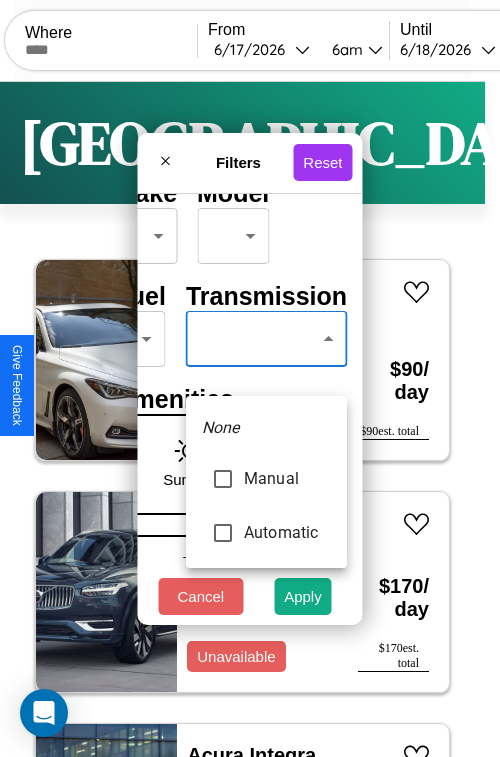 type on "*********" 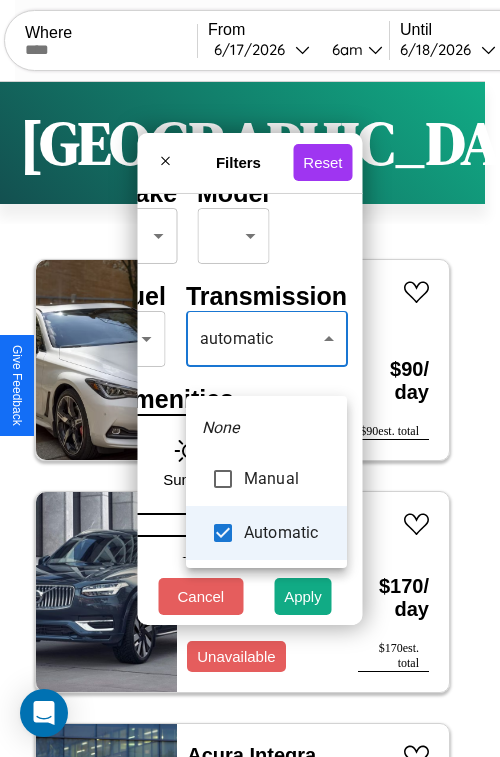 click at bounding box center (250, 378) 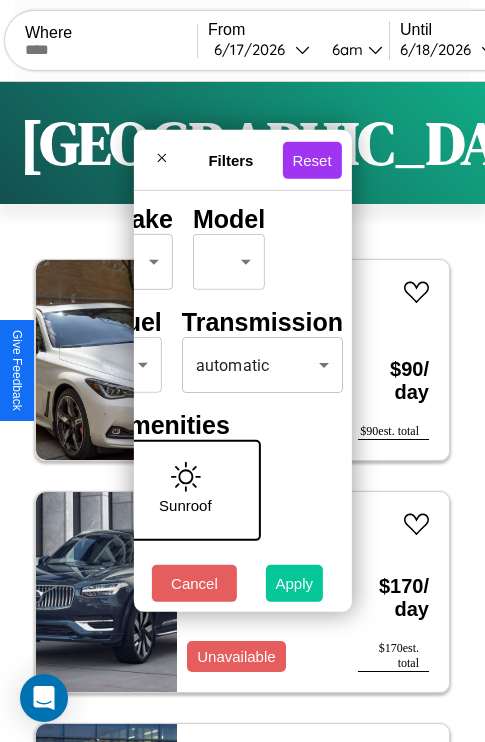click on "Apply" at bounding box center [295, 583] 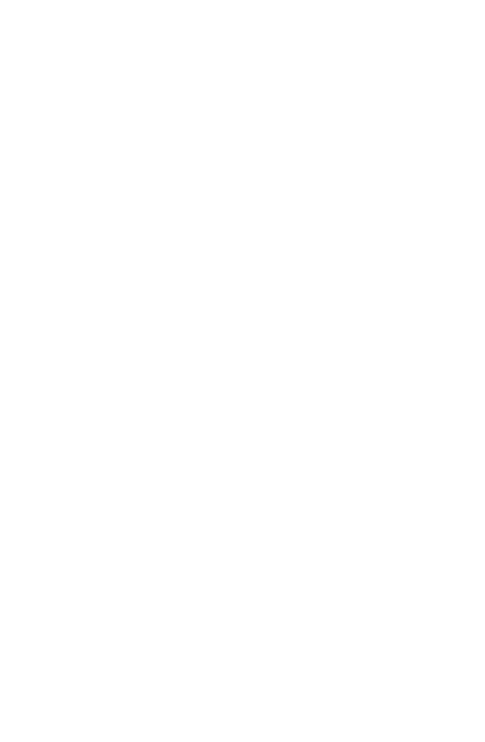 scroll, scrollTop: 0, scrollLeft: 0, axis: both 